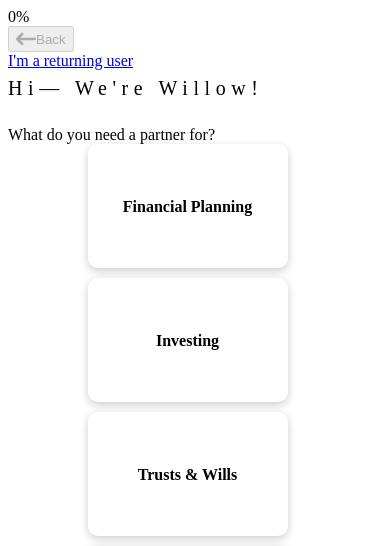 scroll, scrollTop: 0, scrollLeft: 0, axis: both 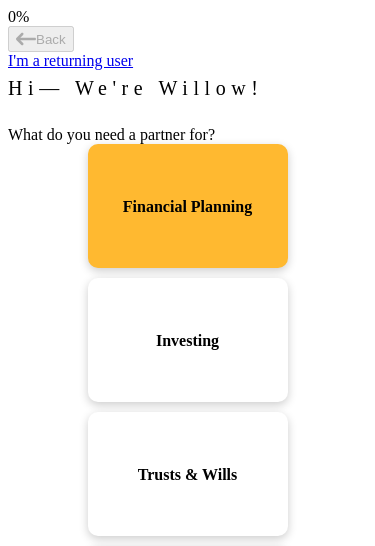 click on "Trusts & Wills" at bounding box center [188, 474] 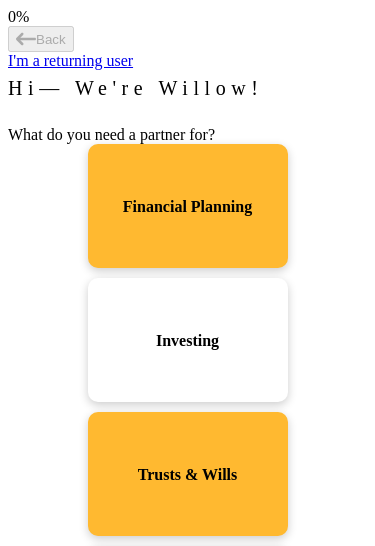 click on "Retirement" at bounding box center [188, 742] 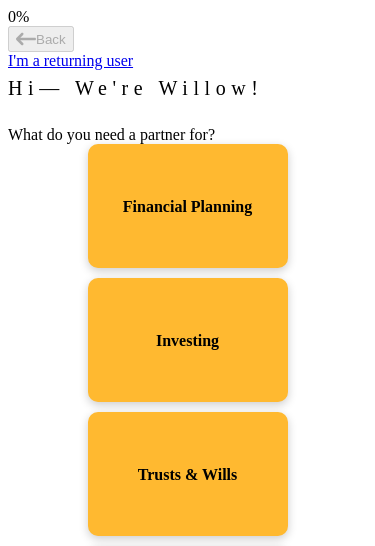 click on "Insurance" at bounding box center (188, 608) 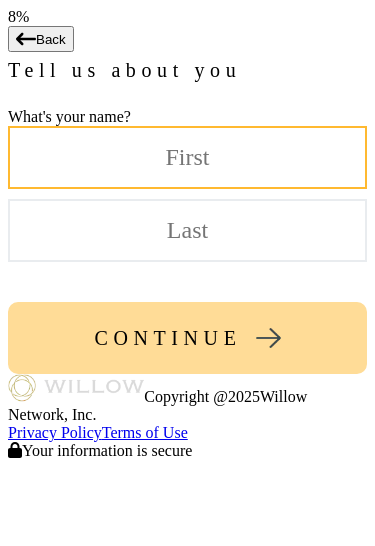 click at bounding box center [187, 157] 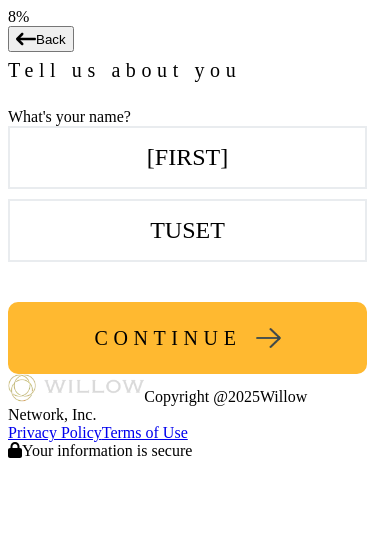 click on "CONTINUE" at bounding box center (187, 338) 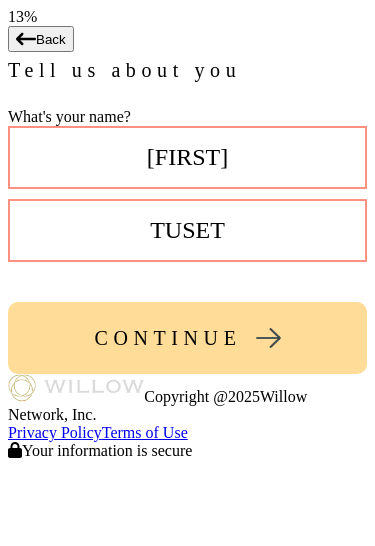 scroll, scrollTop: 0, scrollLeft: 0, axis: both 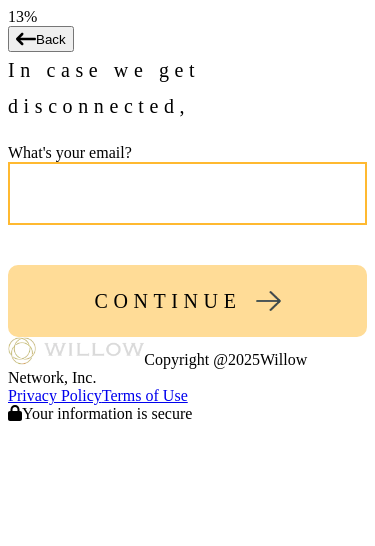 click at bounding box center (187, 193) 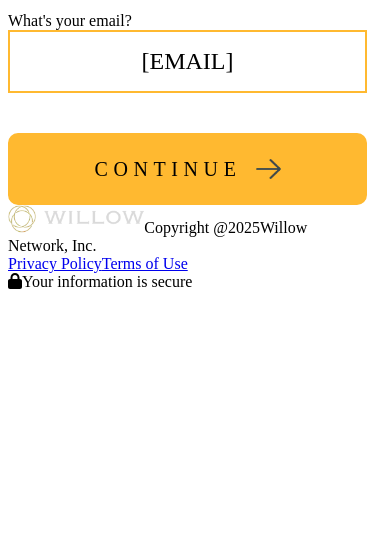 type on "[EMAIL]" 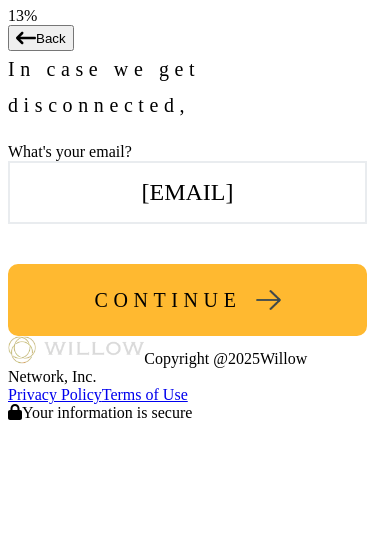 click on "CONTINUE" at bounding box center (167, 301) 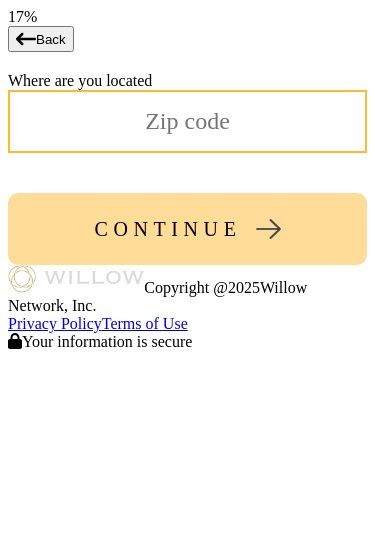 click at bounding box center (187, 121) 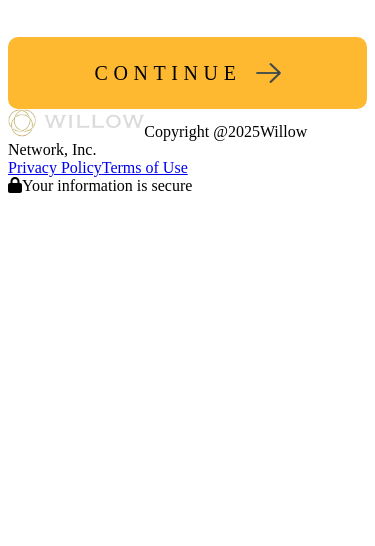type on "55449" 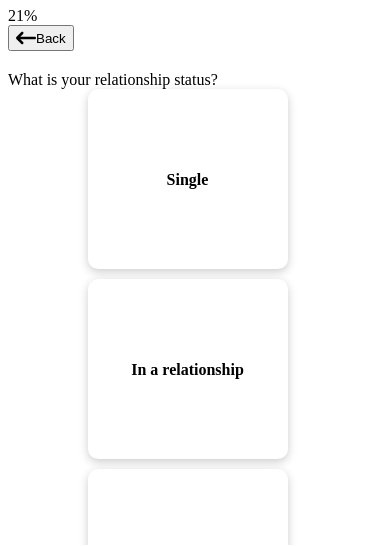 scroll, scrollTop: 290, scrollLeft: 0, axis: vertical 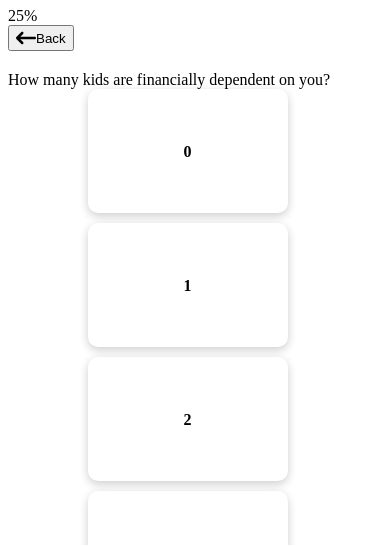 click on "0" at bounding box center [188, 152] 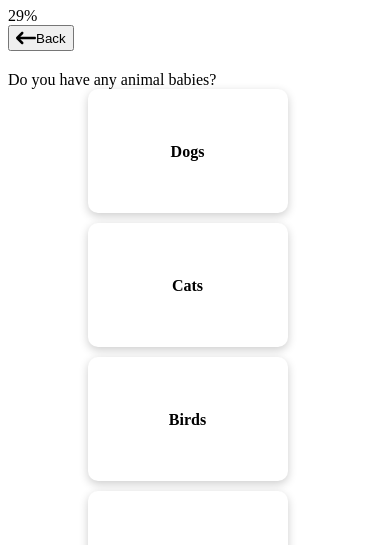 click on "Dogs" at bounding box center (188, 152) 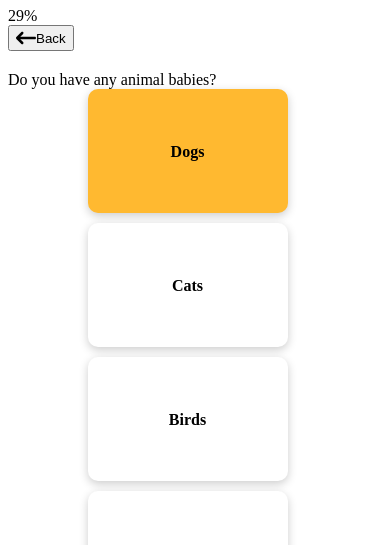 scroll, scrollTop: 194, scrollLeft: 0, axis: vertical 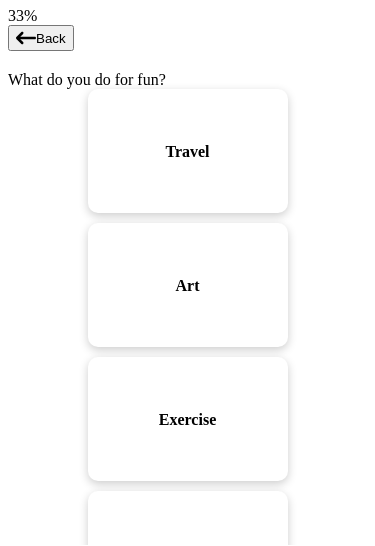 click on "Art" at bounding box center [188, 286] 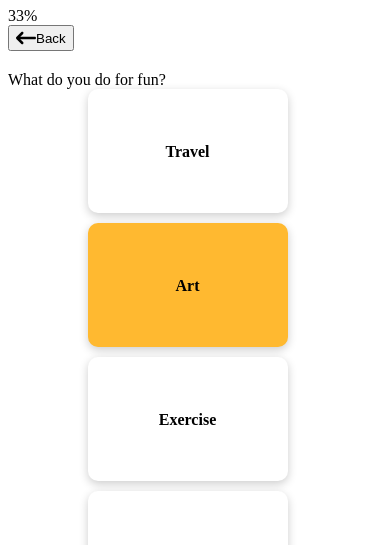 click on "Travel" at bounding box center (188, 152) 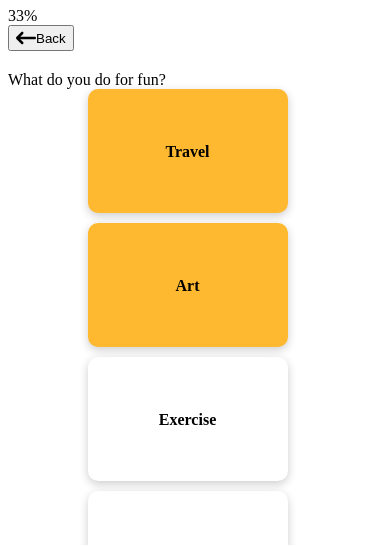 scroll, scrollTop: 126, scrollLeft: 0, axis: vertical 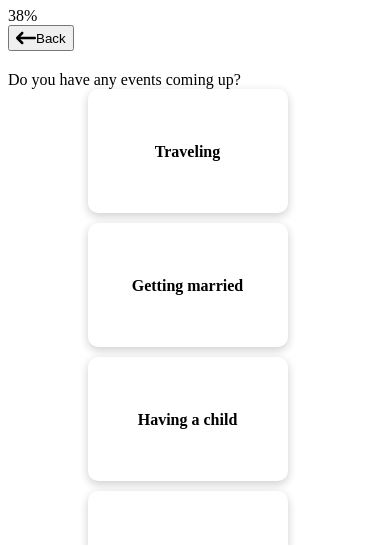 click on "Retiring" at bounding box center [188, 688] 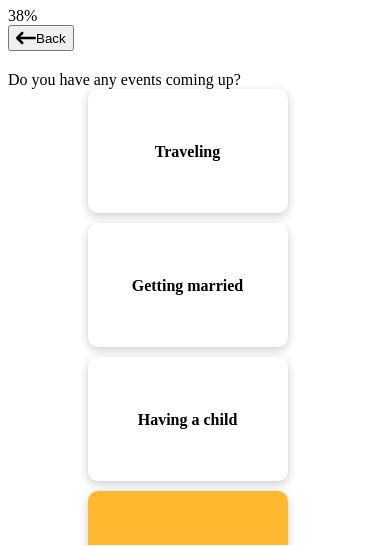 click on "CONTINUE" at bounding box center [187, 999] 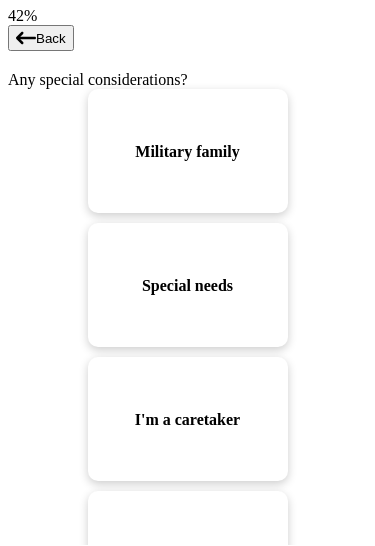 scroll, scrollTop: 107, scrollLeft: 0, axis: vertical 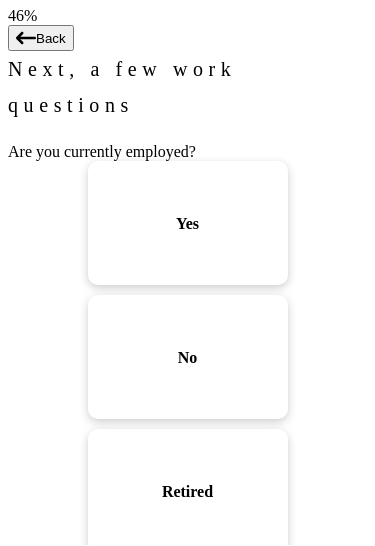 click on "Yes" at bounding box center [188, 224] 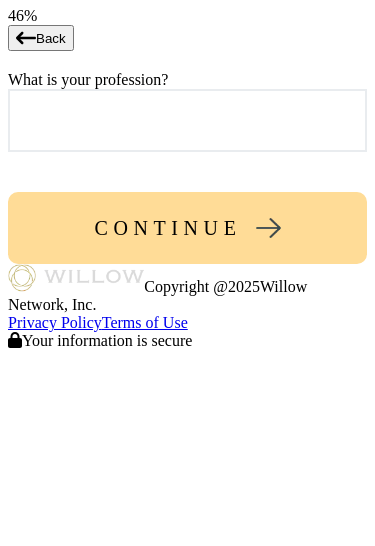scroll, scrollTop: 0, scrollLeft: 0, axis: both 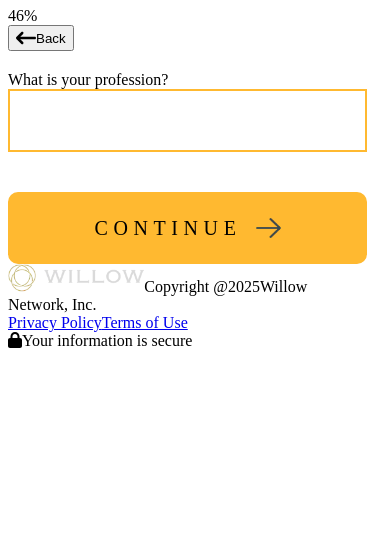 click at bounding box center [187, 121] 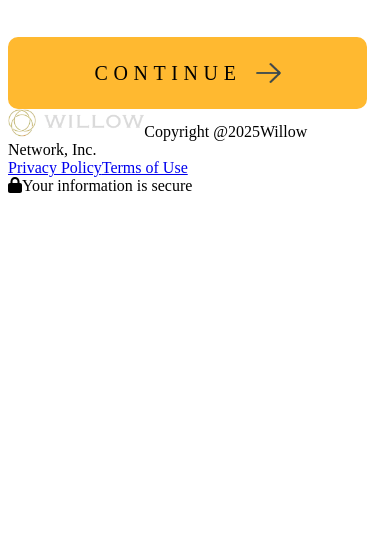 type on "Financial Compliance manager" 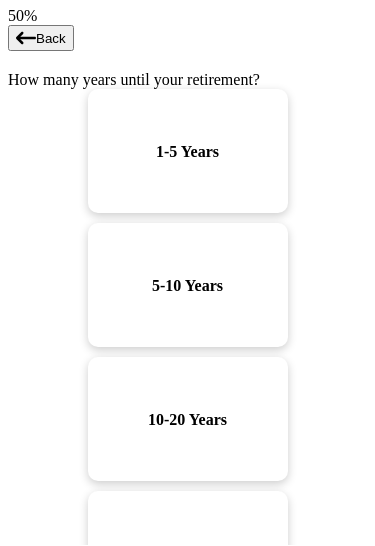 click on "5-10 Years" at bounding box center (187, 152) 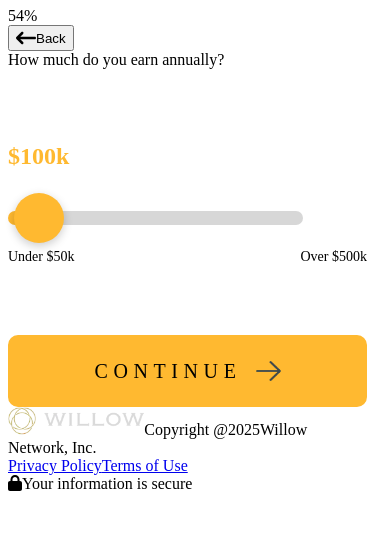 click at bounding box center (39, 219) 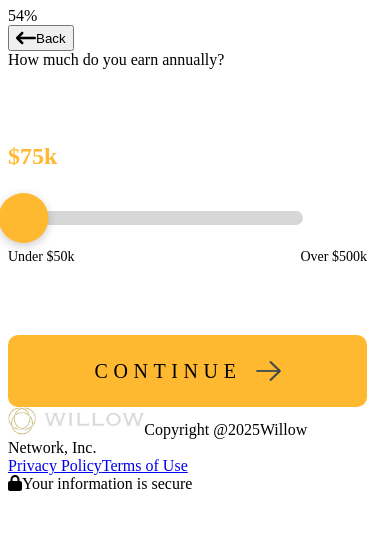click on "CONTINUE" at bounding box center (167, 372) 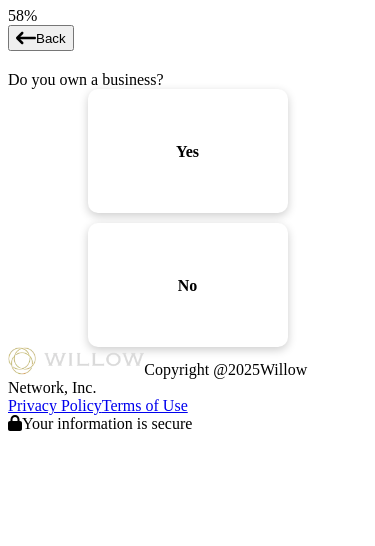 click on "No" at bounding box center (187, 152) 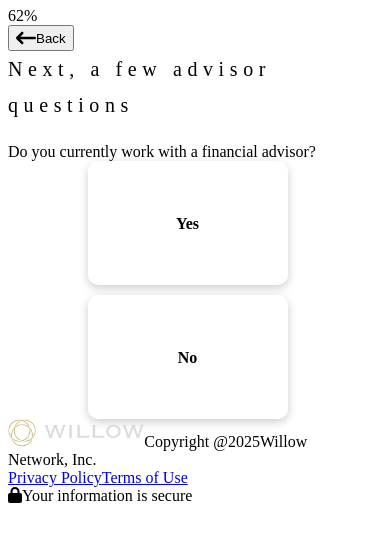 click on "No" at bounding box center [188, 358] 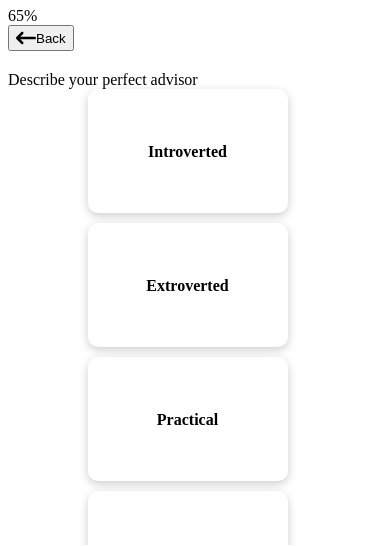 scroll, scrollTop: 168, scrollLeft: 0, axis: vertical 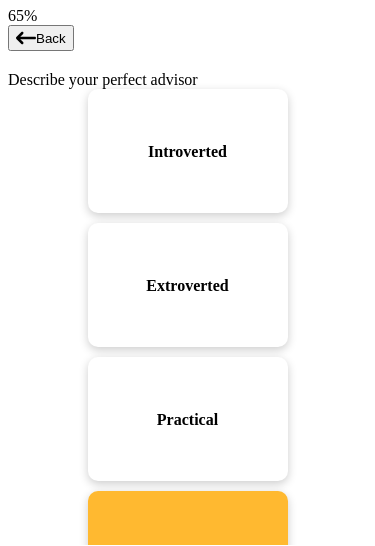 click at bounding box center [268, 1267] 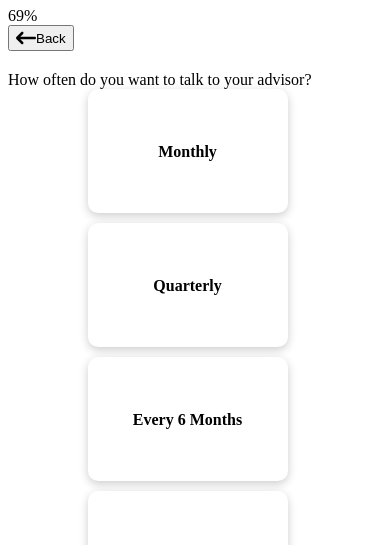 click on "Monthly" at bounding box center (188, 152) 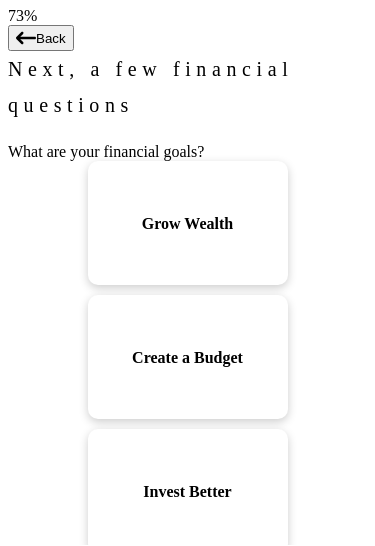 scroll, scrollTop: 193, scrollLeft: 0, axis: vertical 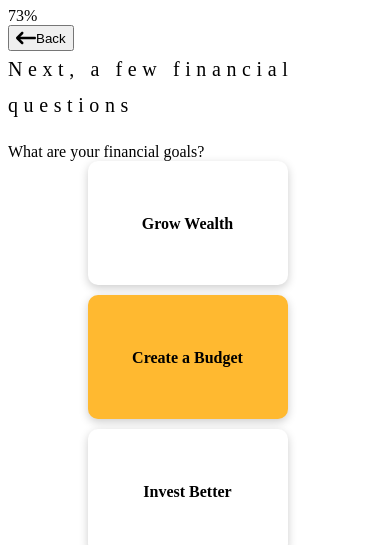 click on "Invest Better" at bounding box center [187, 224] 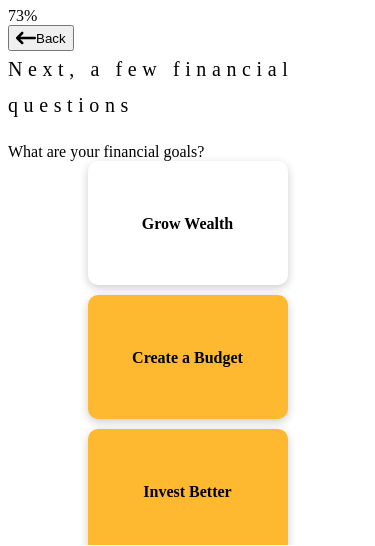 click on "Manage Debt" at bounding box center (187, 224) 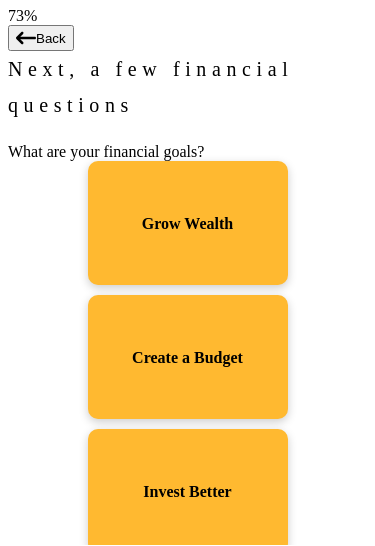 click on "CONTINUE" at bounding box center [167, 1071] 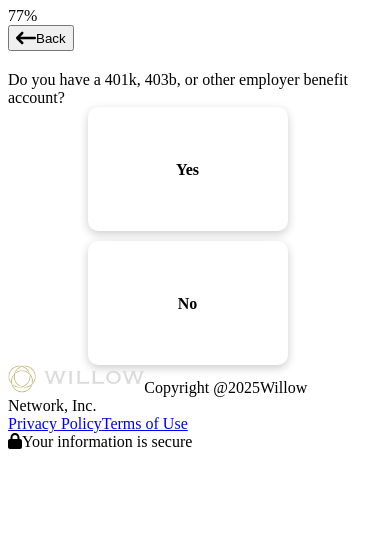 click on "Yes" at bounding box center [188, 170] 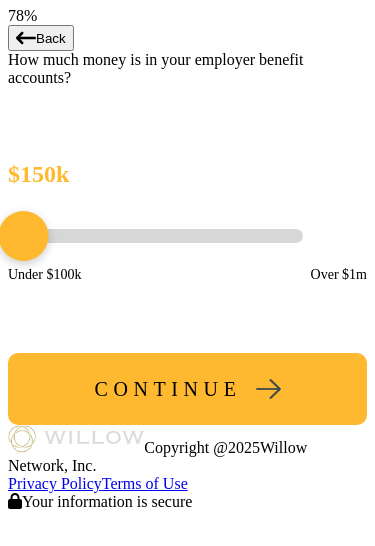 click on "CONTINUE" at bounding box center (167, 390) 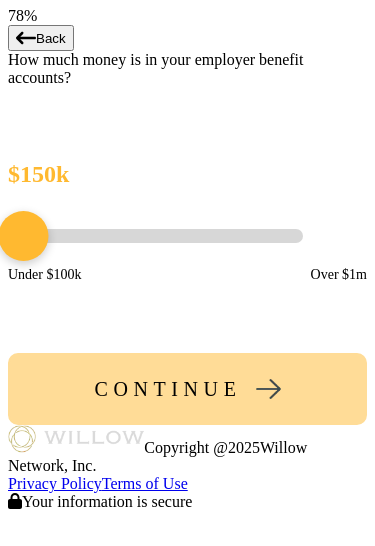 scroll, scrollTop: 42, scrollLeft: 0, axis: vertical 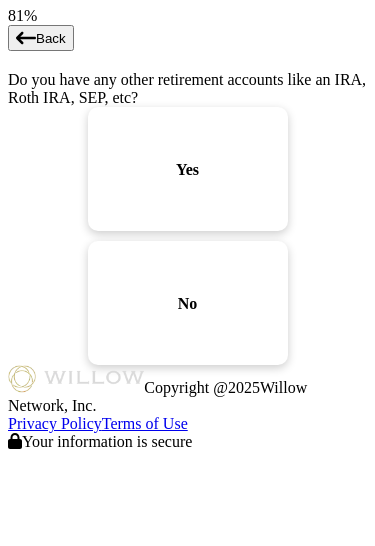 click on "No" at bounding box center [188, 304] 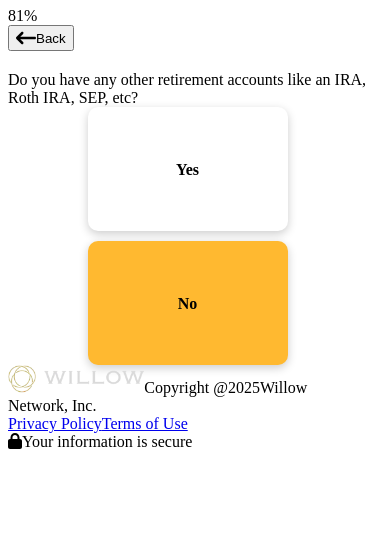 scroll, scrollTop: 0, scrollLeft: 0, axis: both 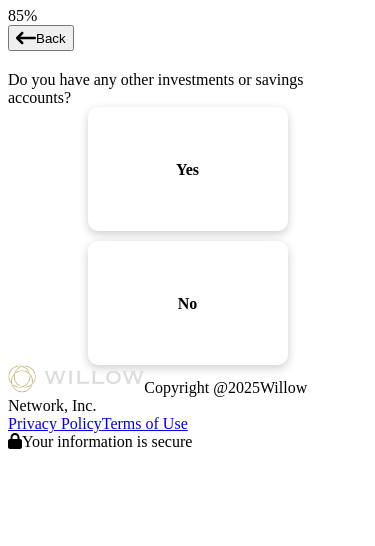 click on "Yes" at bounding box center (188, 170) 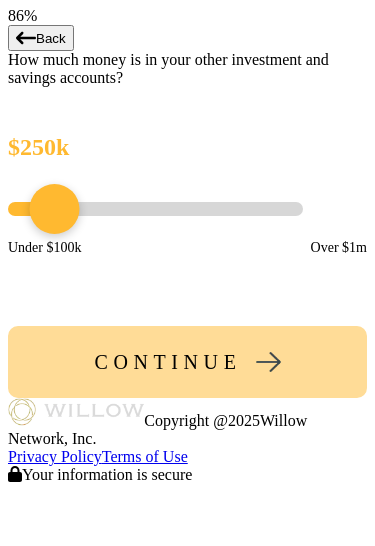 scroll, scrollTop: 138, scrollLeft: 0, axis: vertical 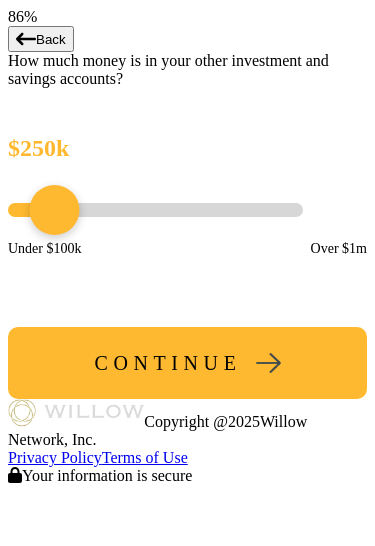 click on "CONTINUE" at bounding box center [167, 363] 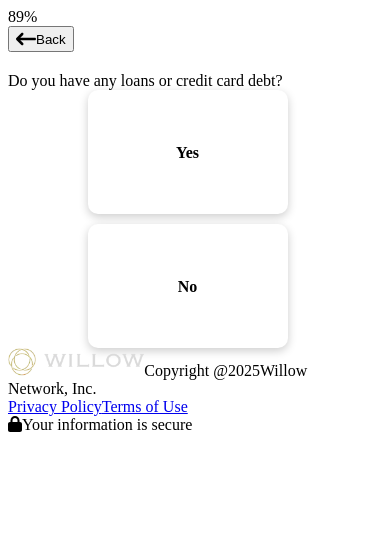 scroll, scrollTop: 0, scrollLeft: 0, axis: both 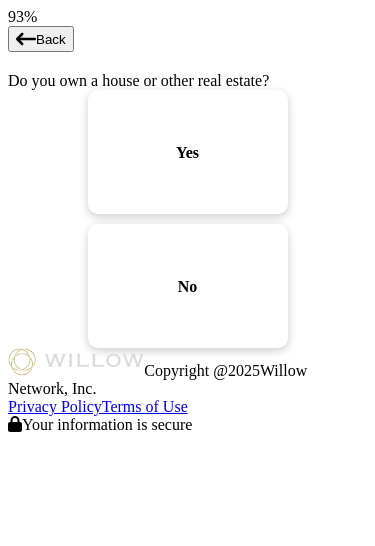 click on "Yes" at bounding box center (188, 152) 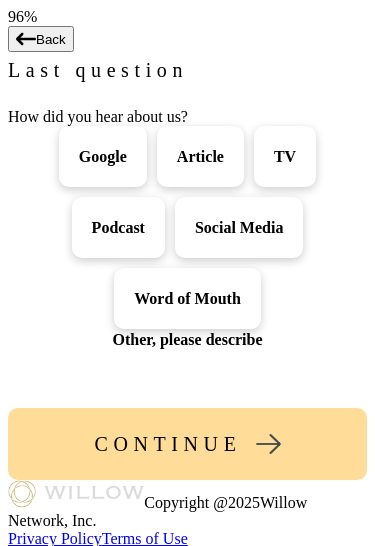 click on "Social Media" at bounding box center [103, 156] 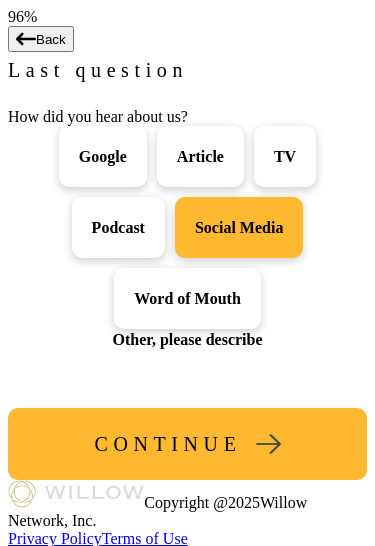 click on "CONTINUE" at bounding box center [167, 444] 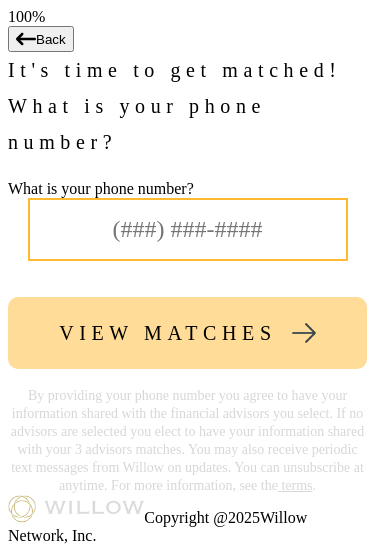 click at bounding box center [188, 229] 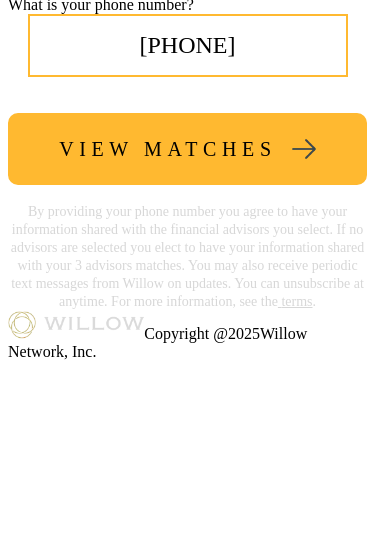 type on "[PHONE]" 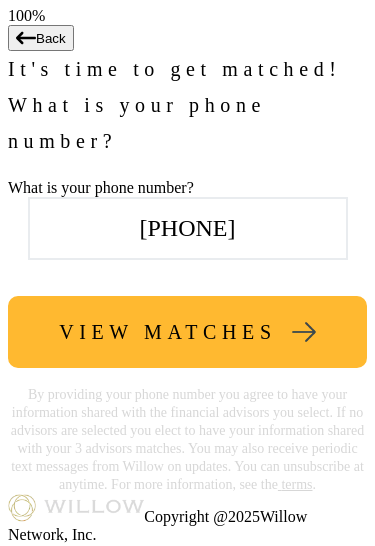 click on "VIEW MATCHES" at bounding box center [167, 333] 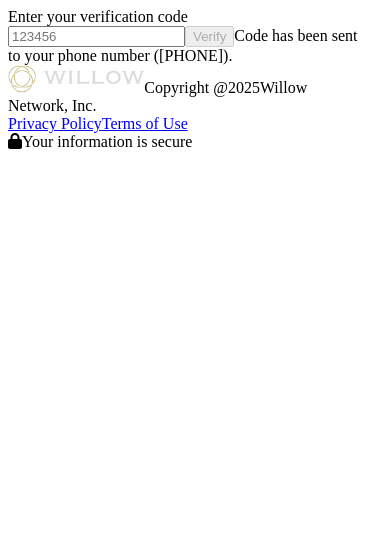 click at bounding box center (96, 36) 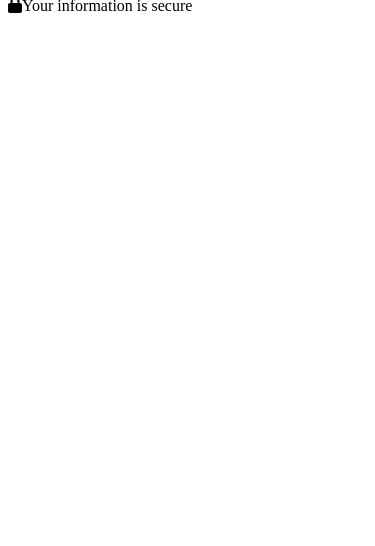 type on "758782" 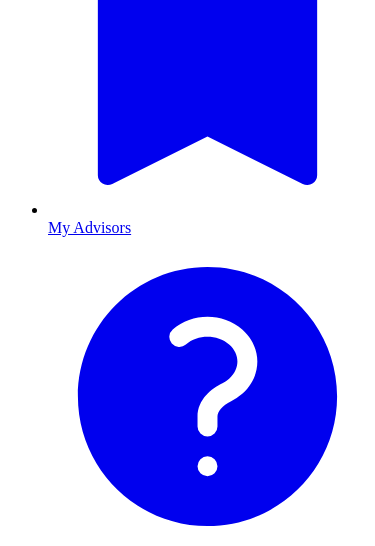 scroll, scrollTop: 857, scrollLeft: 0, axis: vertical 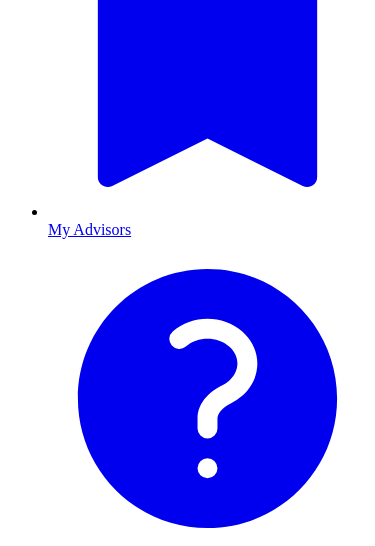 click on "Rematch" at bounding box center (131, 4464) 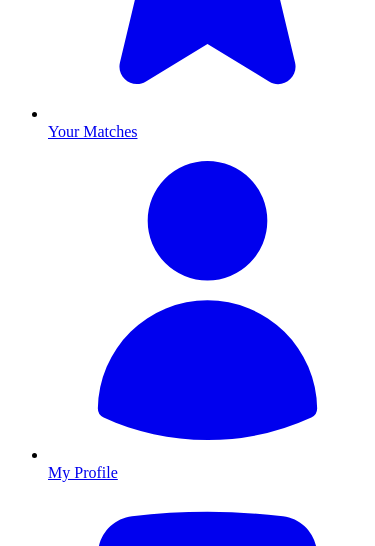 scroll, scrollTop: 265, scrollLeft: 0, axis: vertical 